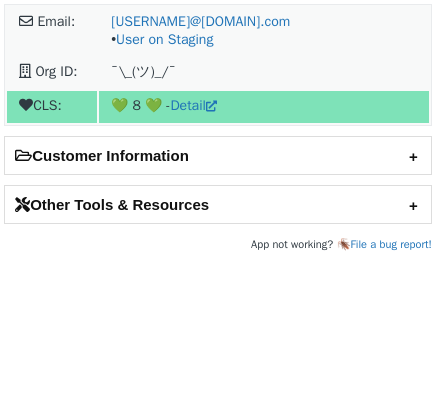 scroll, scrollTop: 0, scrollLeft: 0, axis: both 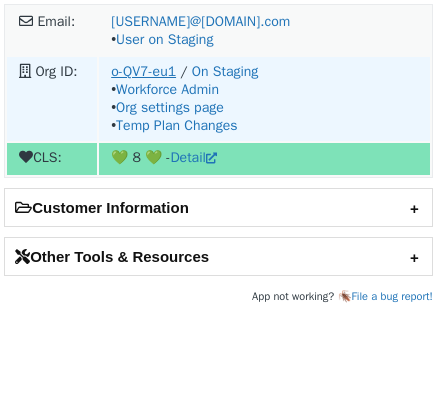 click on "o-QV7-eu1" at bounding box center [143, 71] 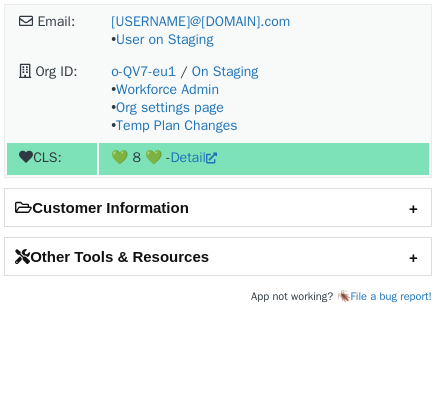 scroll, scrollTop: 0, scrollLeft: 0, axis: both 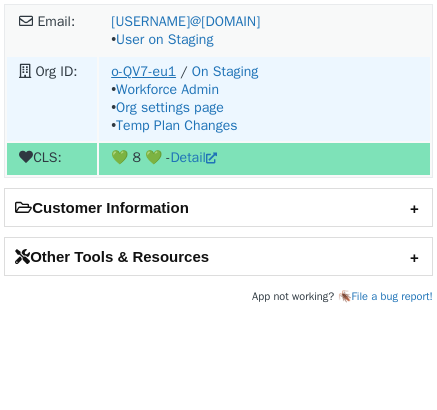click on "o-QV7-eu1" at bounding box center (143, 71) 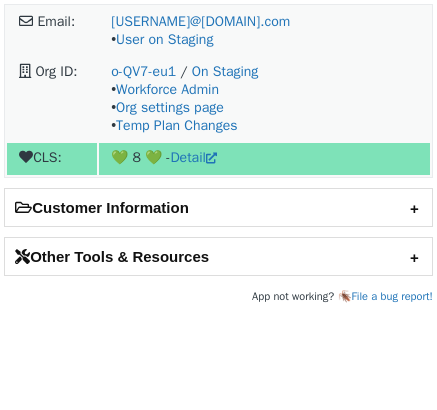 scroll, scrollTop: 0, scrollLeft: 0, axis: both 